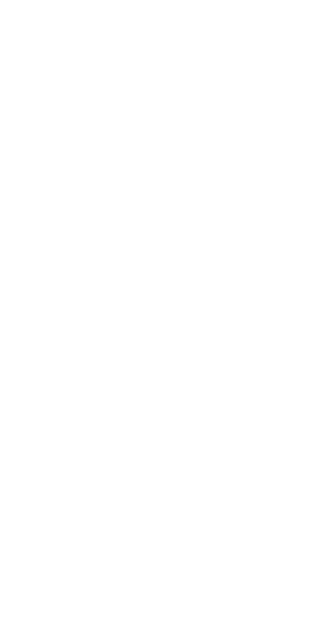 scroll, scrollTop: 0, scrollLeft: 0, axis: both 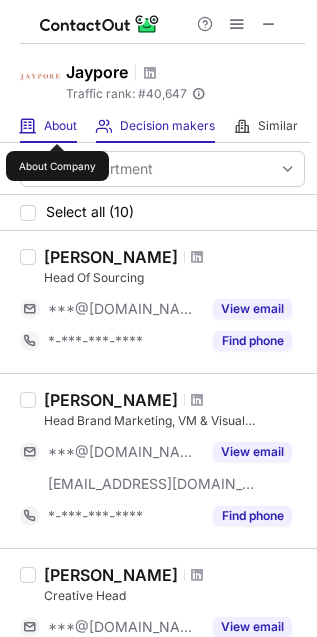 click on "About" at bounding box center [60, 126] 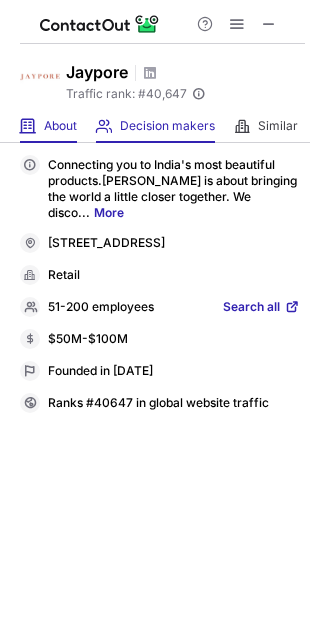 click on "Decision makers View Employees" at bounding box center [155, 126] 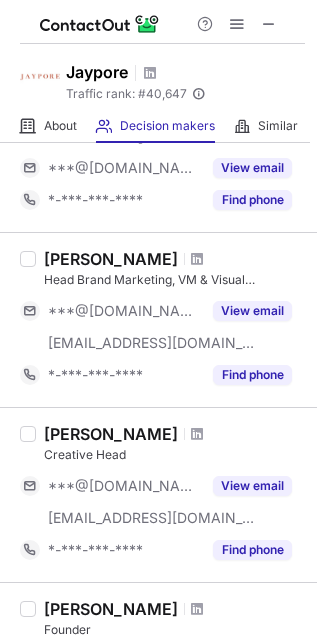 scroll, scrollTop: 0, scrollLeft: 0, axis: both 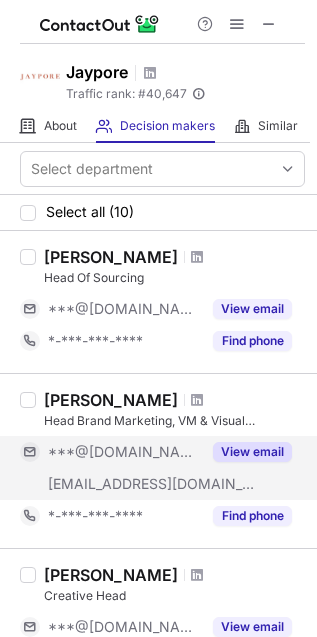click on "View email" at bounding box center [252, 452] 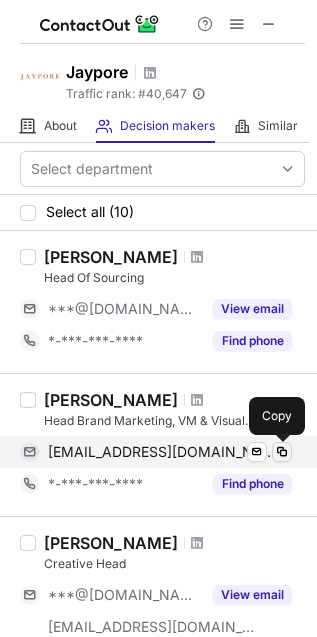 click at bounding box center (282, 452) 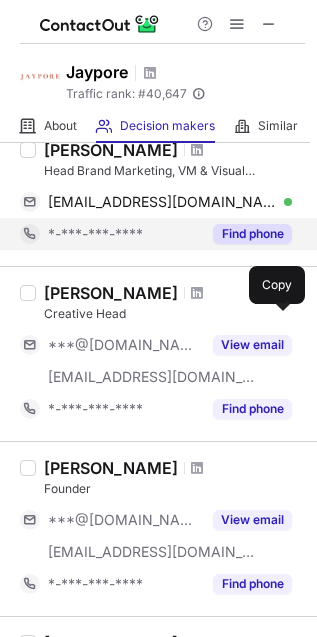 scroll, scrollTop: 375, scrollLeft: 0, axis: vertical 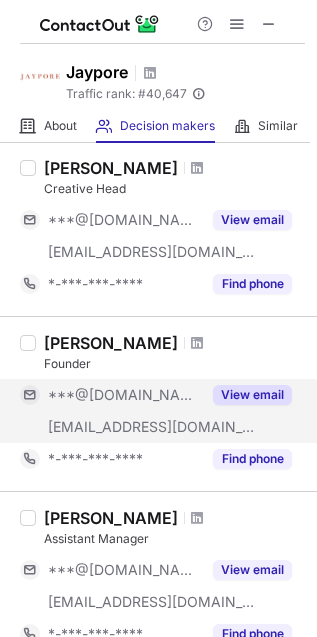 click on "View email" at bounding box center (252, 395) 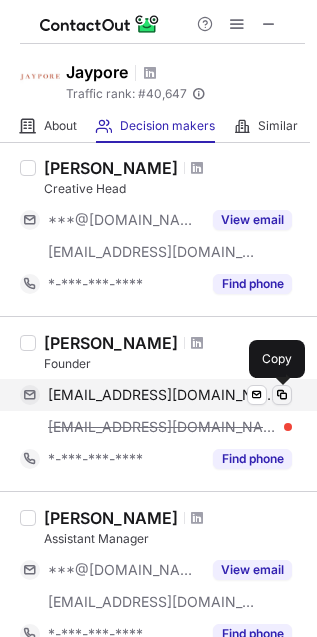 click at bounding box center [282, 395] 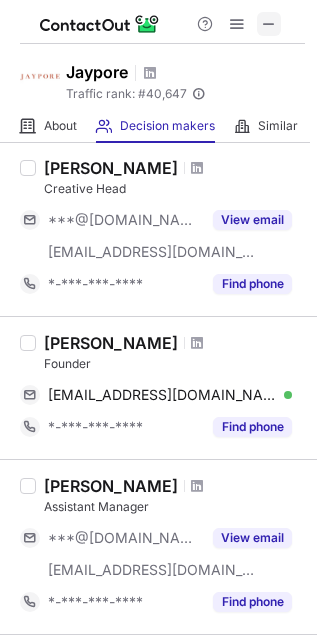 click at bounding box center (269, 24) 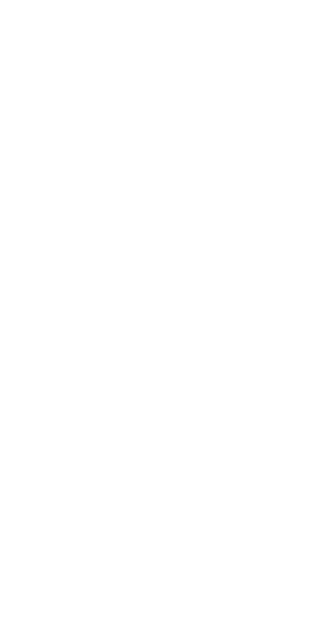 scroll, scrollTop: 0, scrollLeft: 0, axis: both 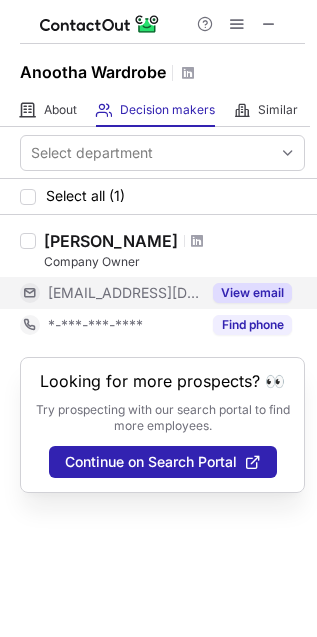 click on "View email" at bounding box center (252, 293) 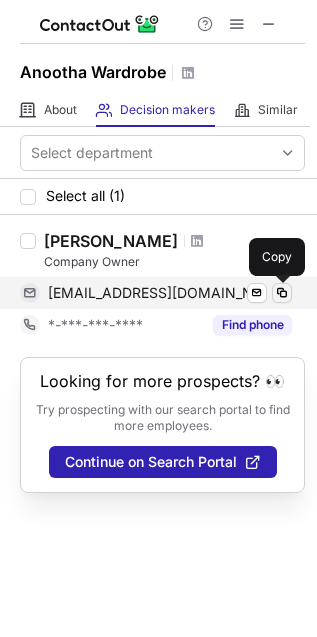 click at bounding box center (282, 293) 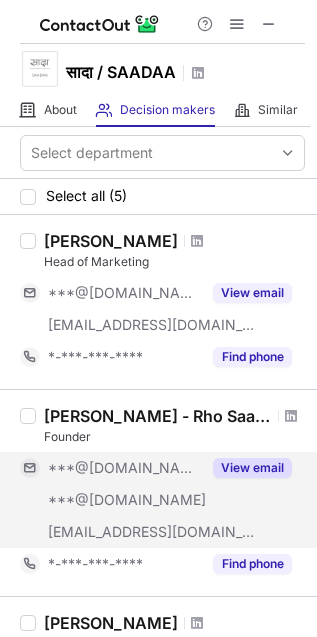 click on "View email" at bounding box center [252, 468] 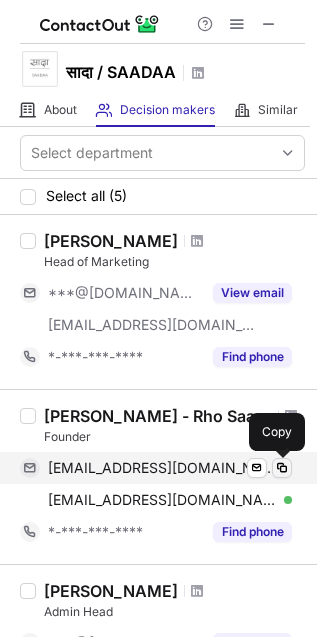 click at bounding box center [282, 468] 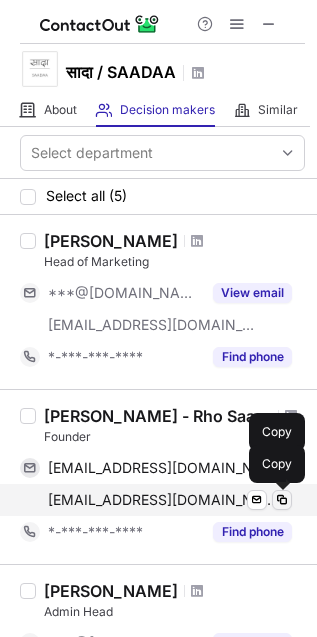 click at bounding box center (282, 500) 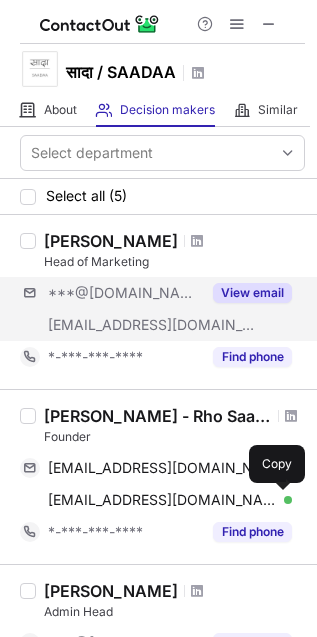 type 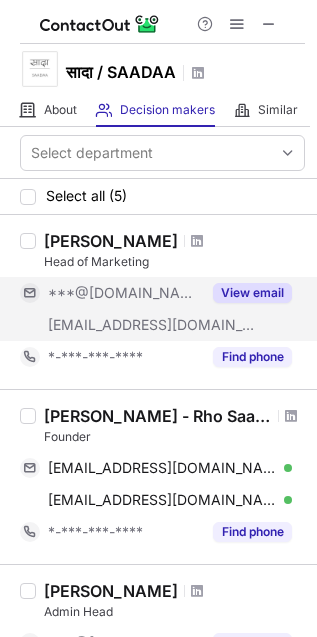 click on "View email" at bounding box center (252, 293) 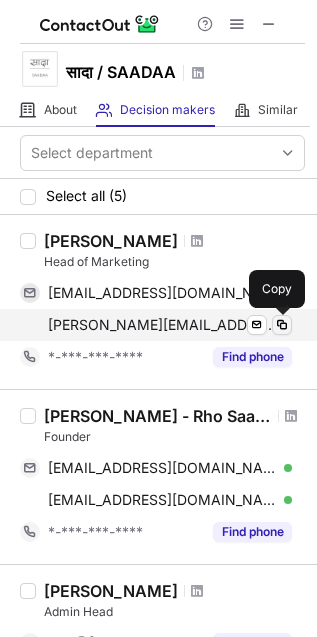 click at bounding box center [282, 325] 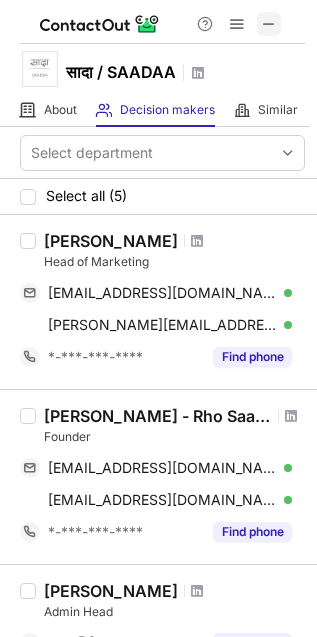 click at bounding box center (269, 24) 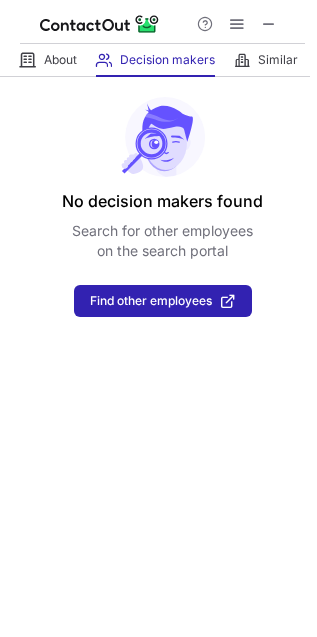 click at bounding box center (269, 24) 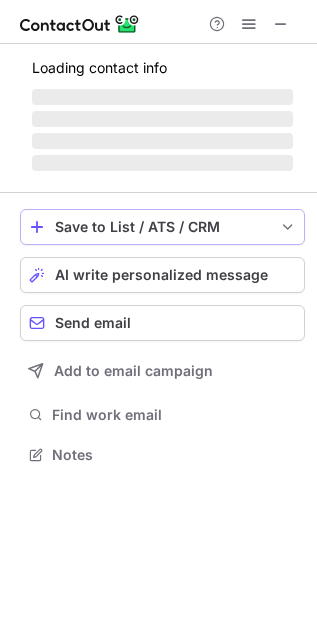 scroll, scrollTop: 10, scrollLeft: 10, axis: both 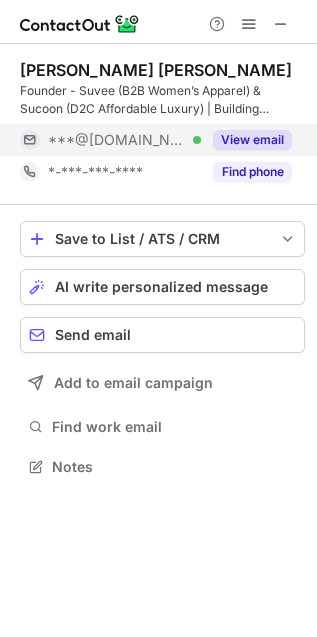 click on "View email" at bounding box center [252, 140] 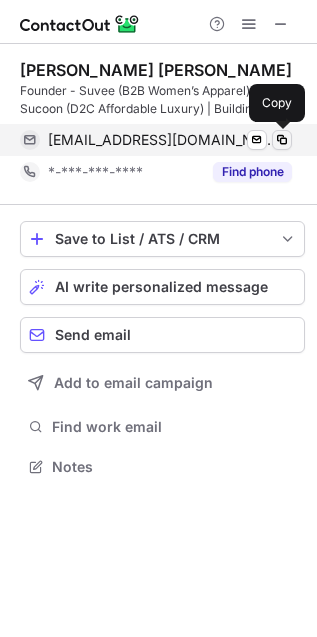 click at bounding box center [282, 140] 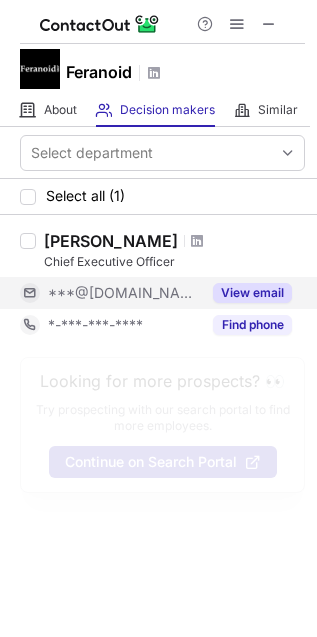 click on "View email" at bounding box center [252, 293] 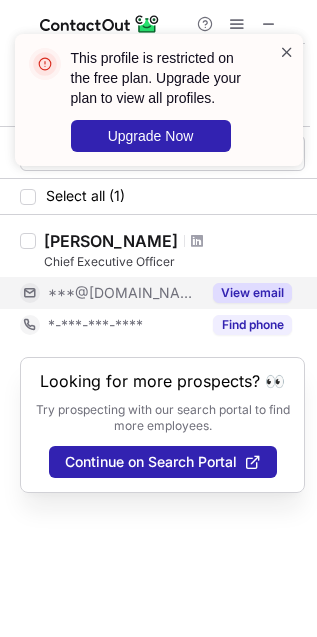 click at bounding box center (287, 52) 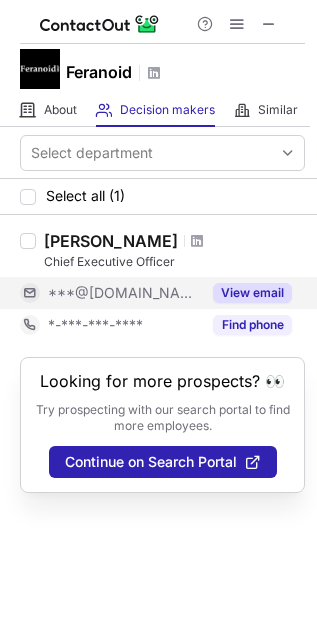 click at bounding box center (100, 24) 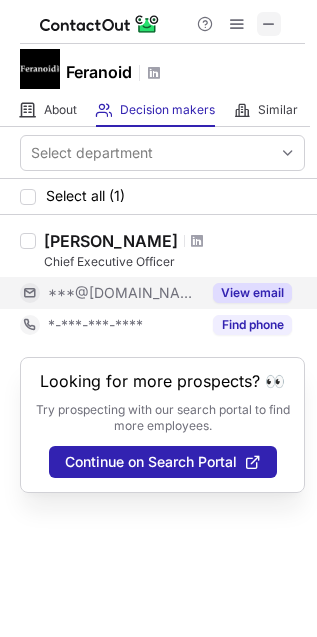click at bounding box center (269, 24) 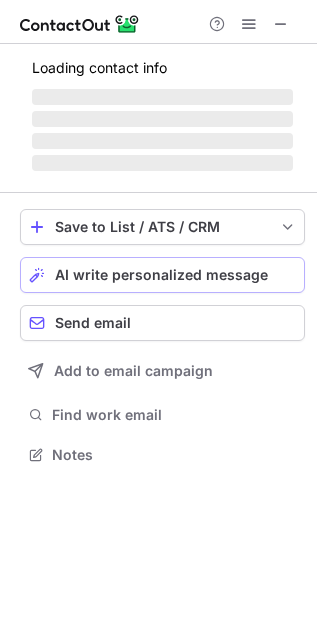 scroll, scrollTop: 10, scrollLeft: 10, axis: both 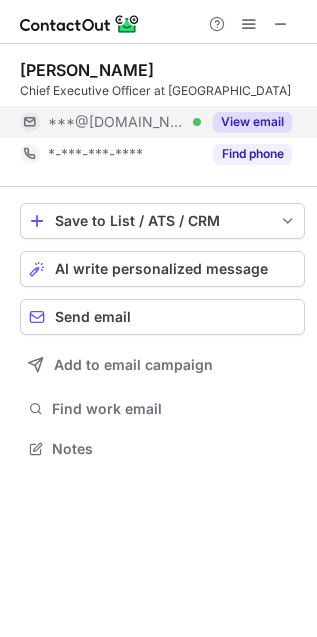 click on "View email" at bounding box center (252, 122) 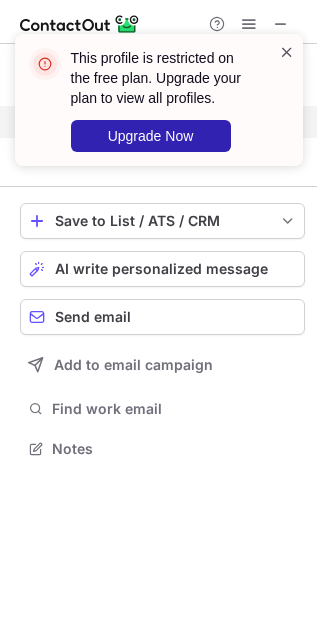 click at bounding box center [287, 52] 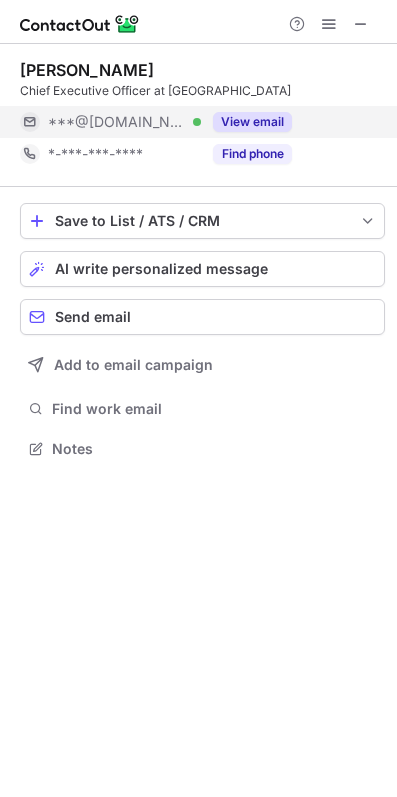 scroll, scrollTop: 10, scrollLeft: 10, axis: both 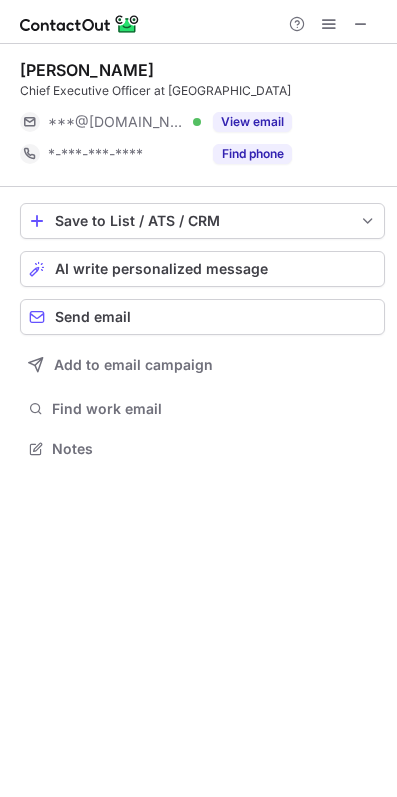 click on "***@gmail.com Verified" at bounding box center (110, 122) 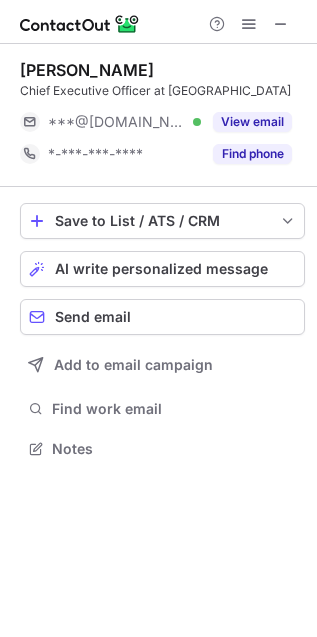 scroll, scrollTop: 435, scrollLeft: 317, axis: both 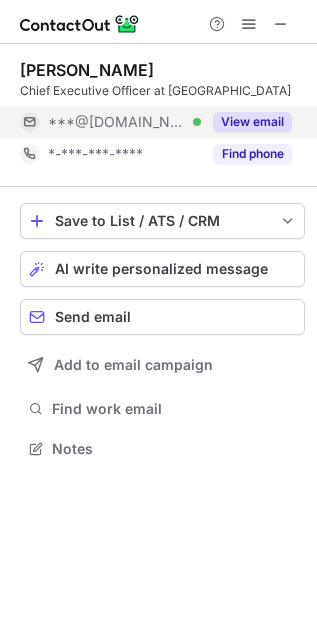 click on "View email" at bounding box center (252, 122) 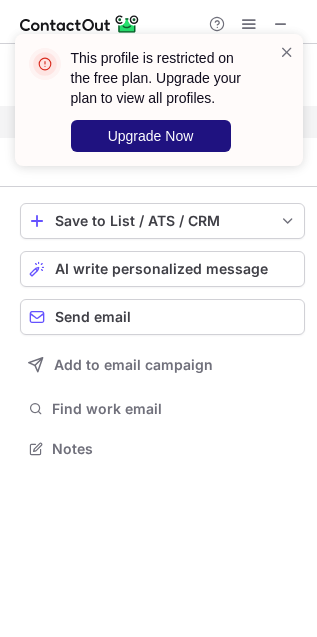 click on "Upgrade Now" at bounding box center [151, 136] 